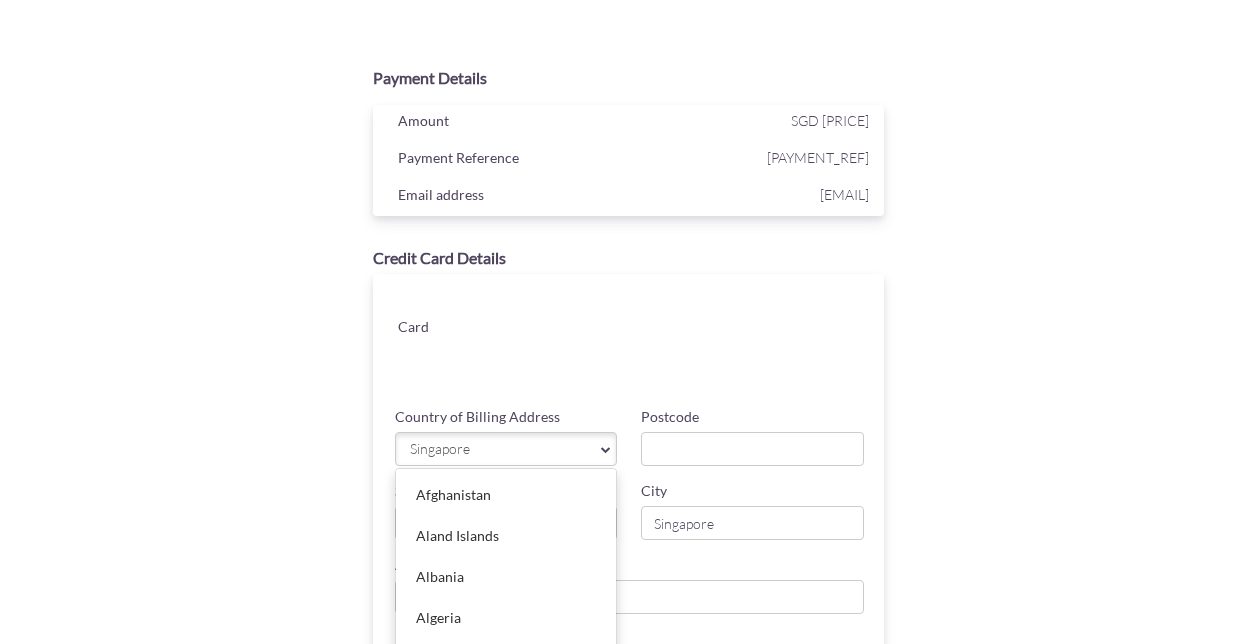 scroll, scrollTop: 198, scrollLeft: 0, axis: vertical 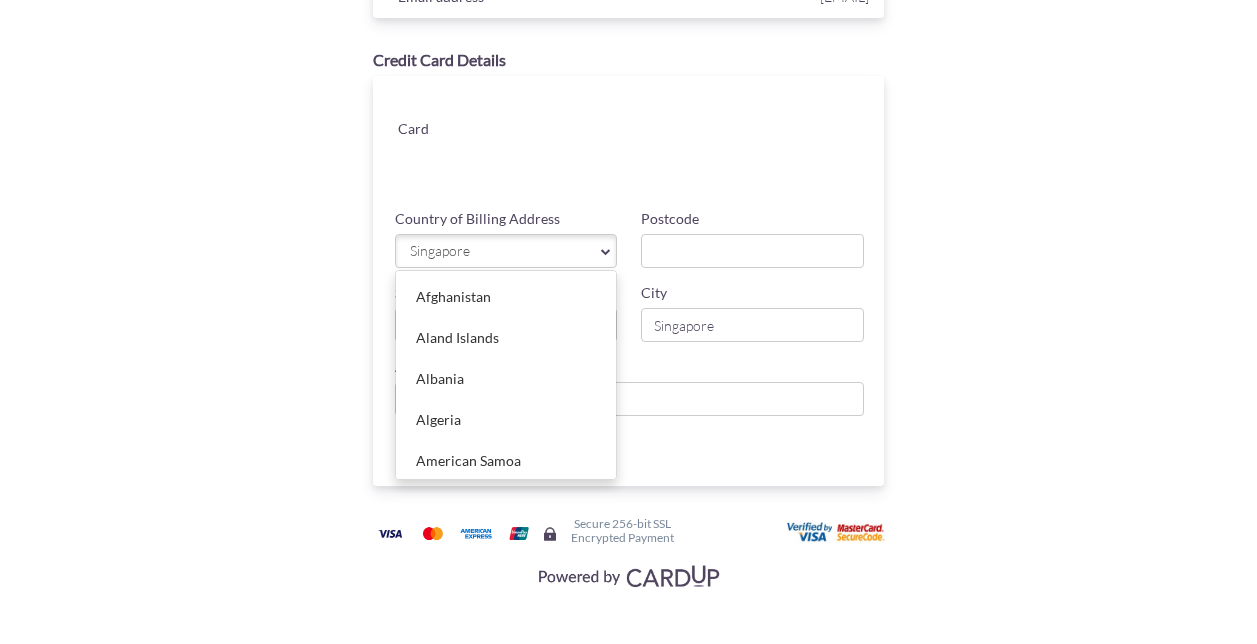 click on "Singapore" at bounding box center [506, 251] 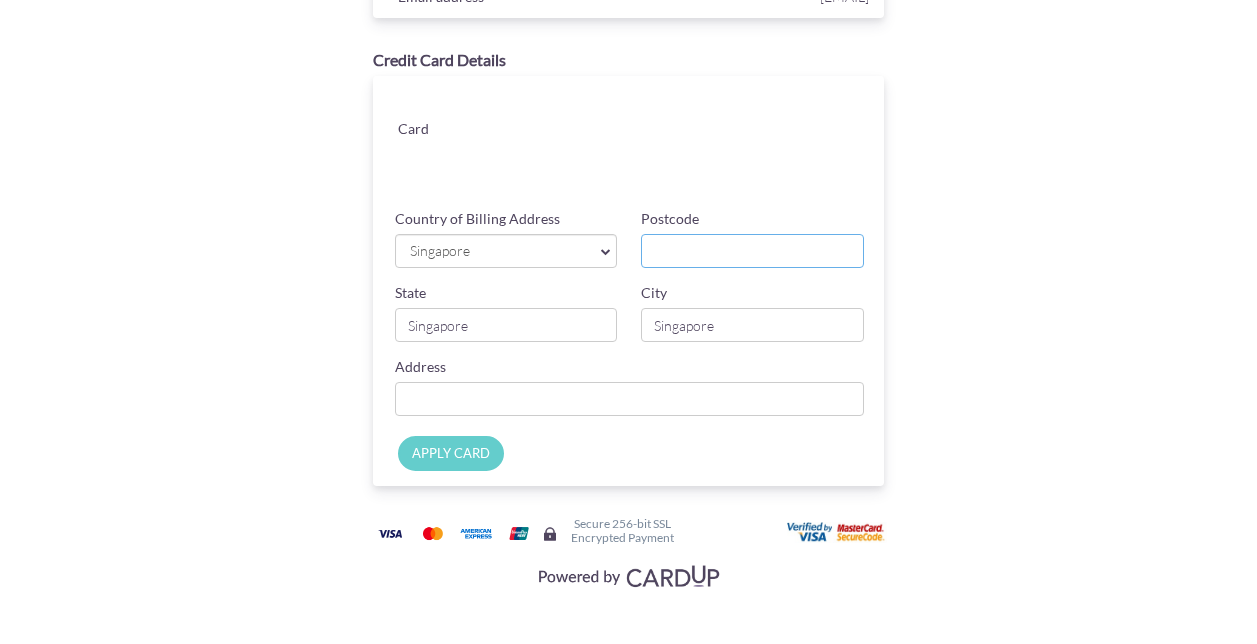 click on "Postcode" at bounding box center [752, 251] 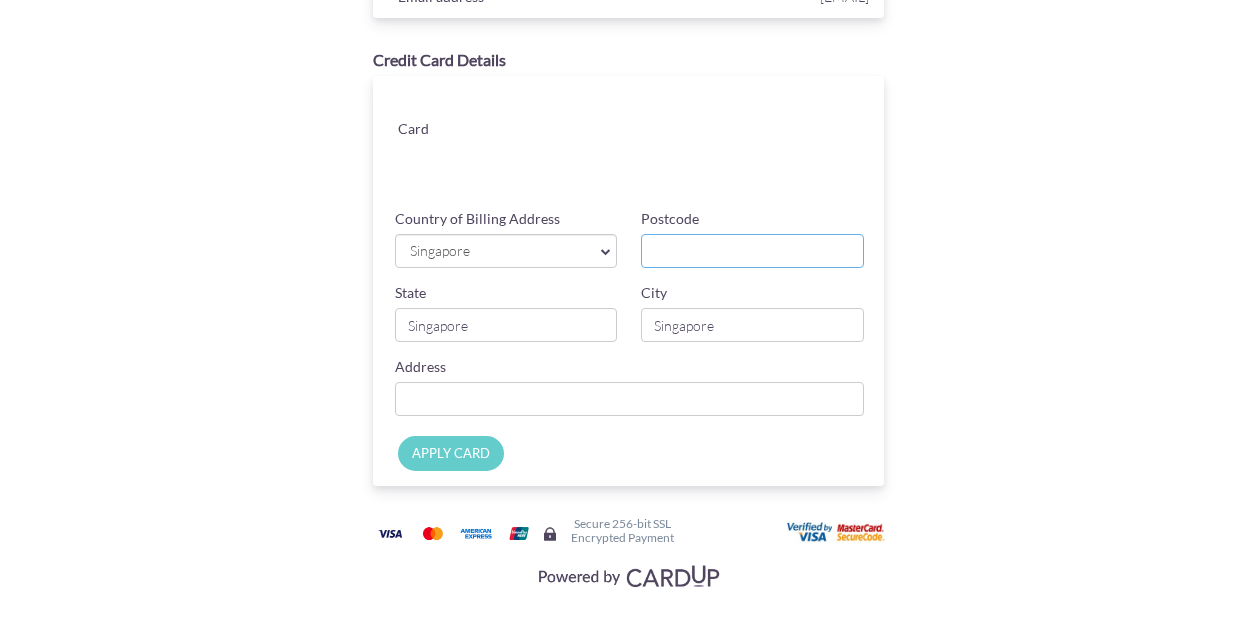 type on "[POSTAL_CODE]" 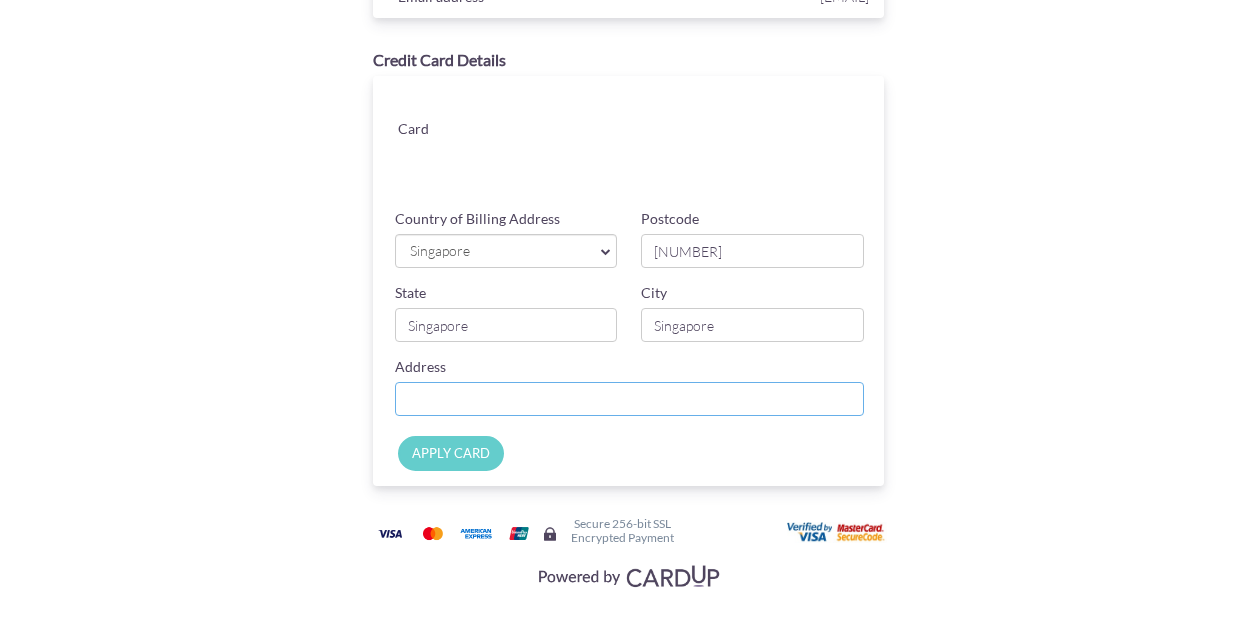 type on "room [NUMBER],Block [NUMBER],[CITY],[DISTRICT]," 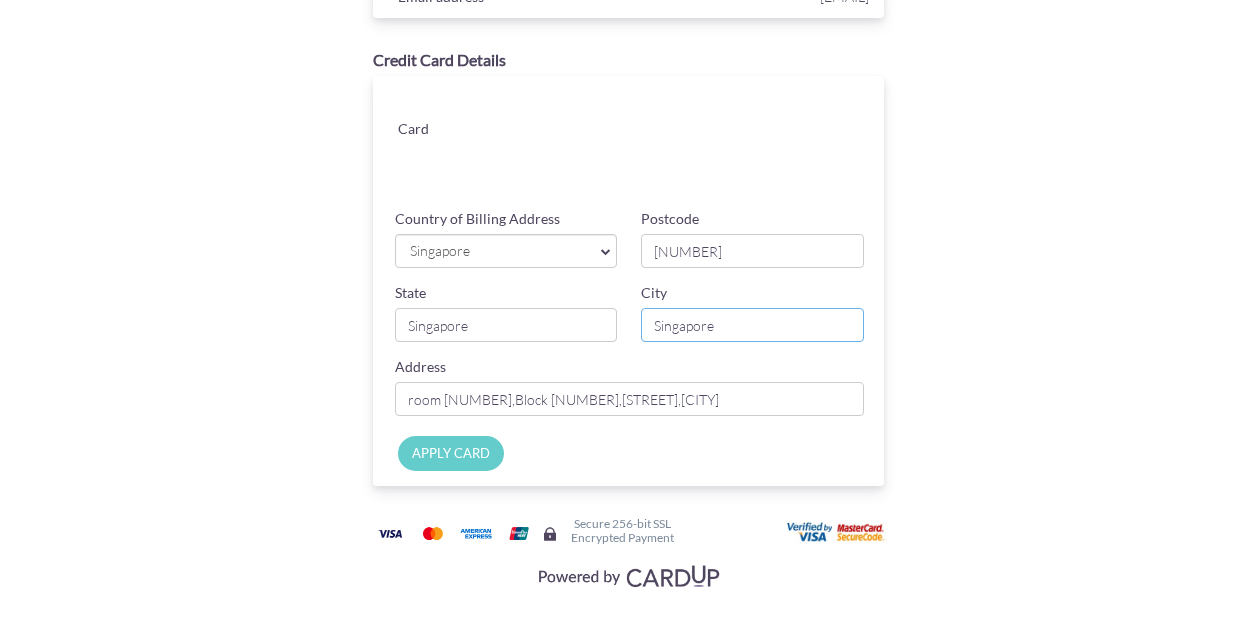 click on "Singapore" at bounding box center [752, 325] 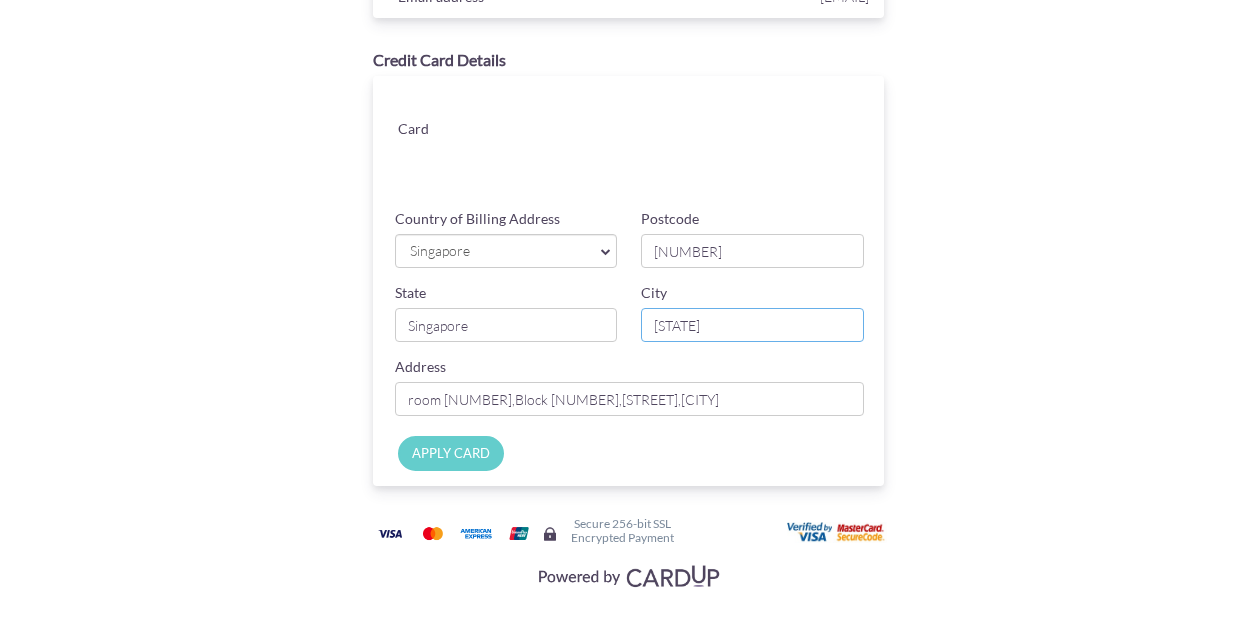 type on "Guangdong" 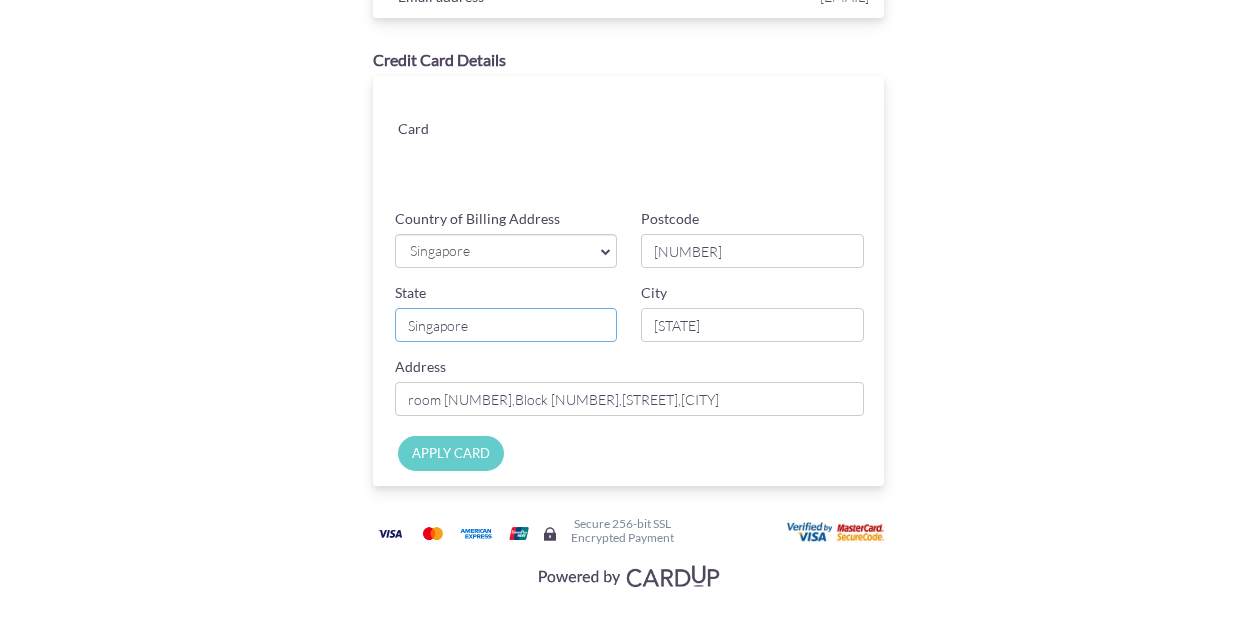 drag, startPoint x: 510, startPoint y: 334, endPoint x: 395, endPoint y: 330, distance: 115.06954 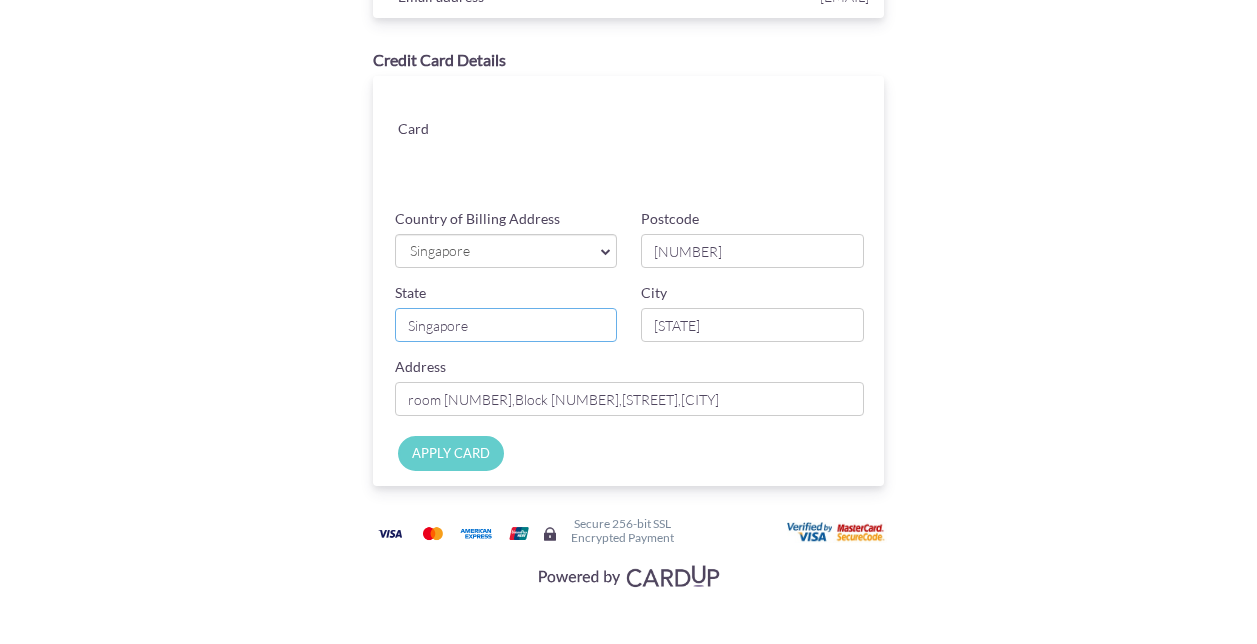 click on "Singapore" at bounding box center [506, 325] 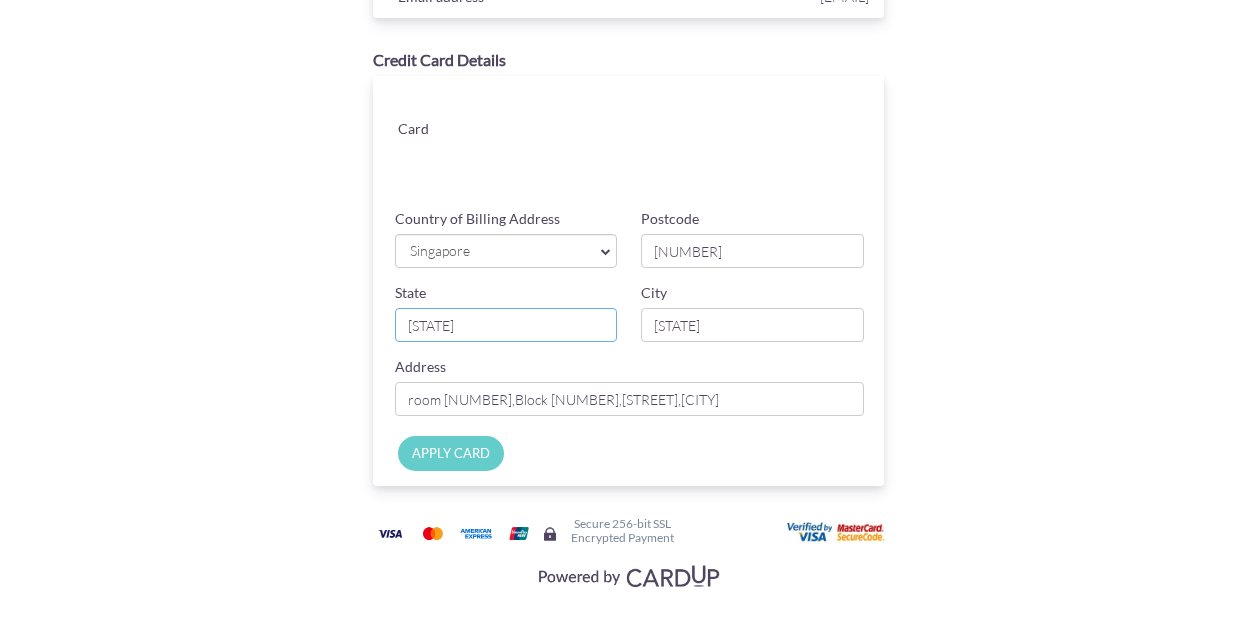 type on "[STATE]" 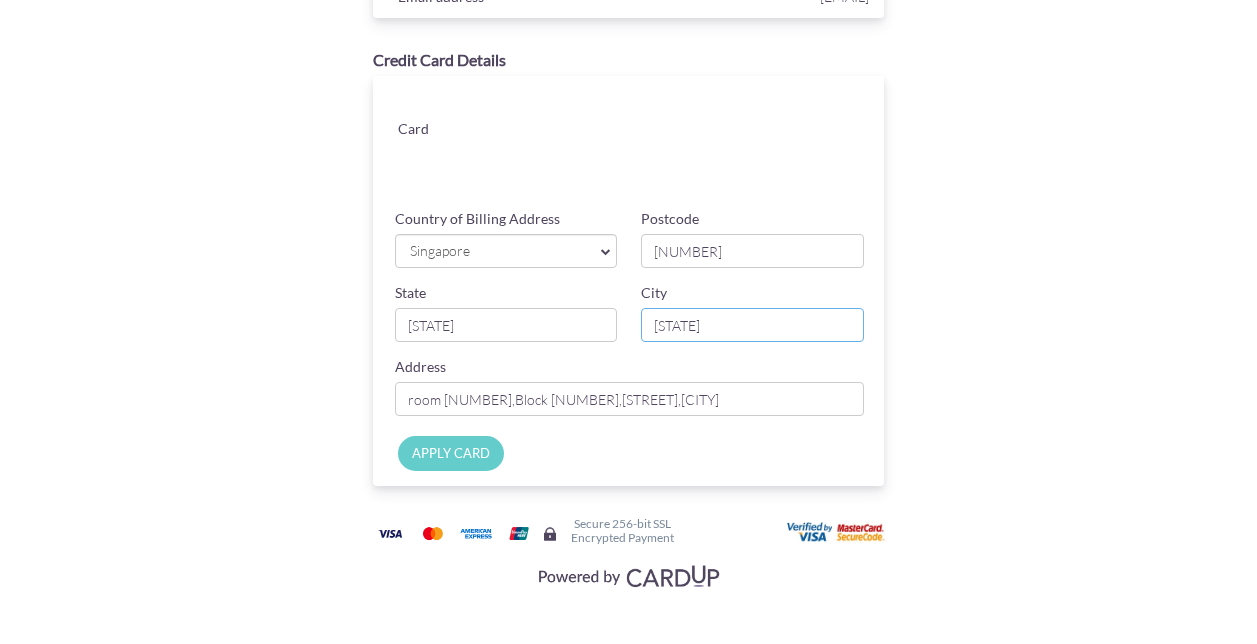 drag, startPoint x: 789, startPoint y: 317, endPoint x: 565, endPoint y: 345, distance: 225.74321 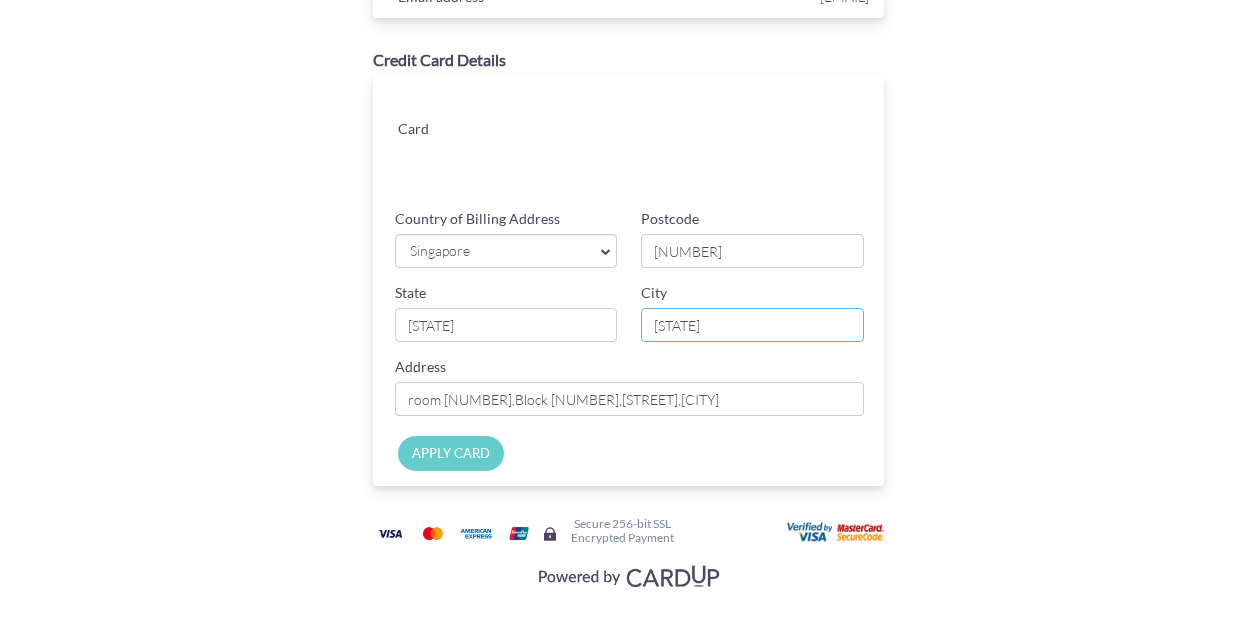 click on "State
GUANGDONG
City
Guangdong" at bounding box center (630, 320) 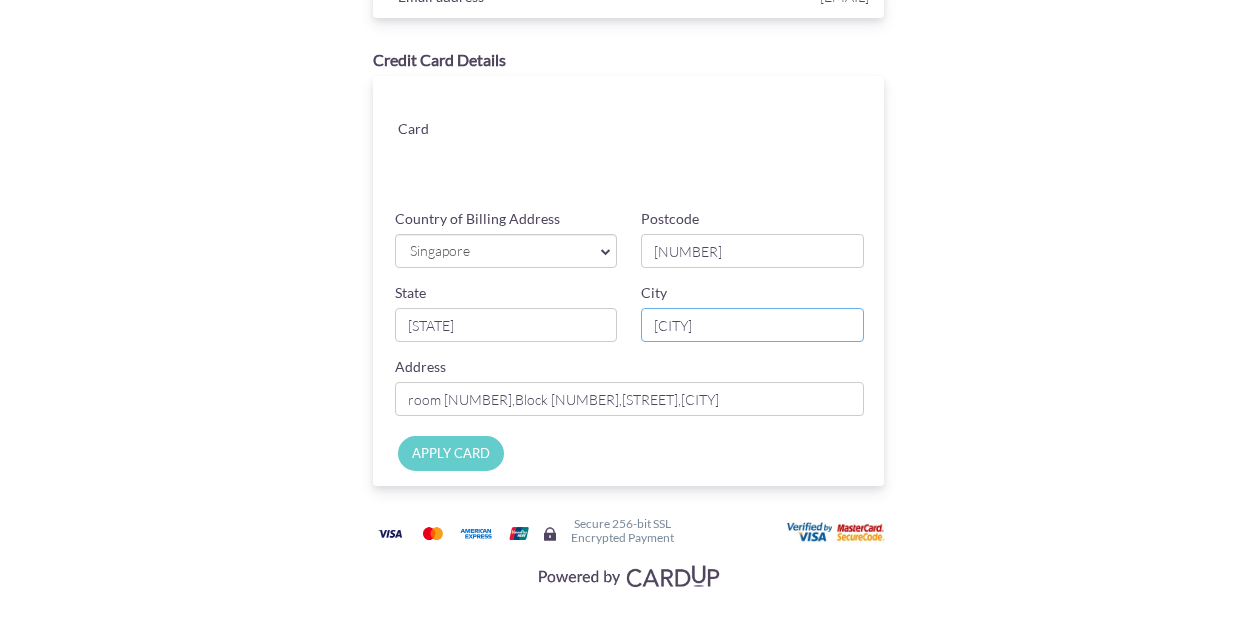 type on "[CITY]" 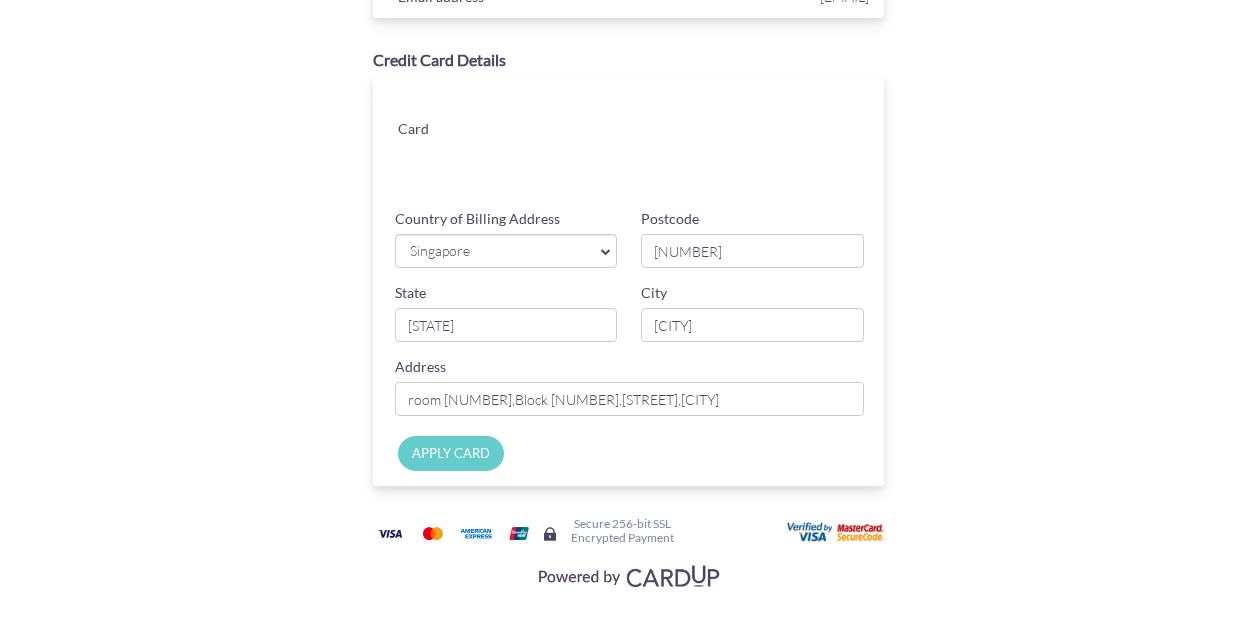 click on "Singapore" at bounding box center [496, 251] 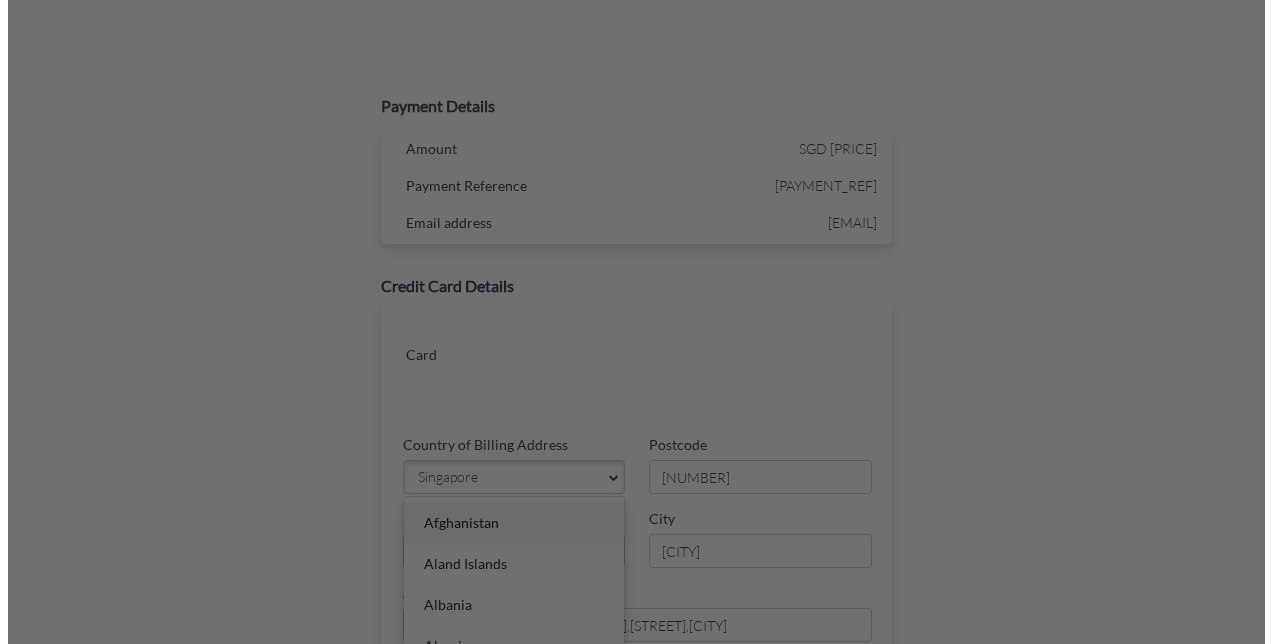 scroll, scrollTop: 424, scrollLeft: 0, axis: vertical 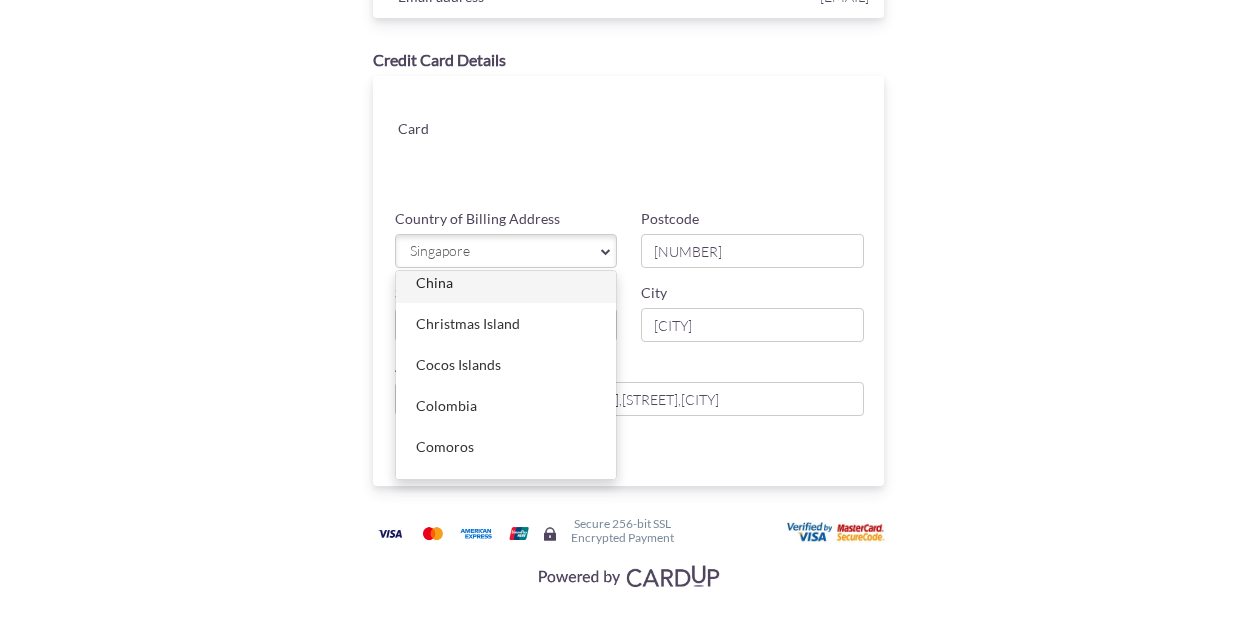 click on "China" at bounding box center [506, 283] 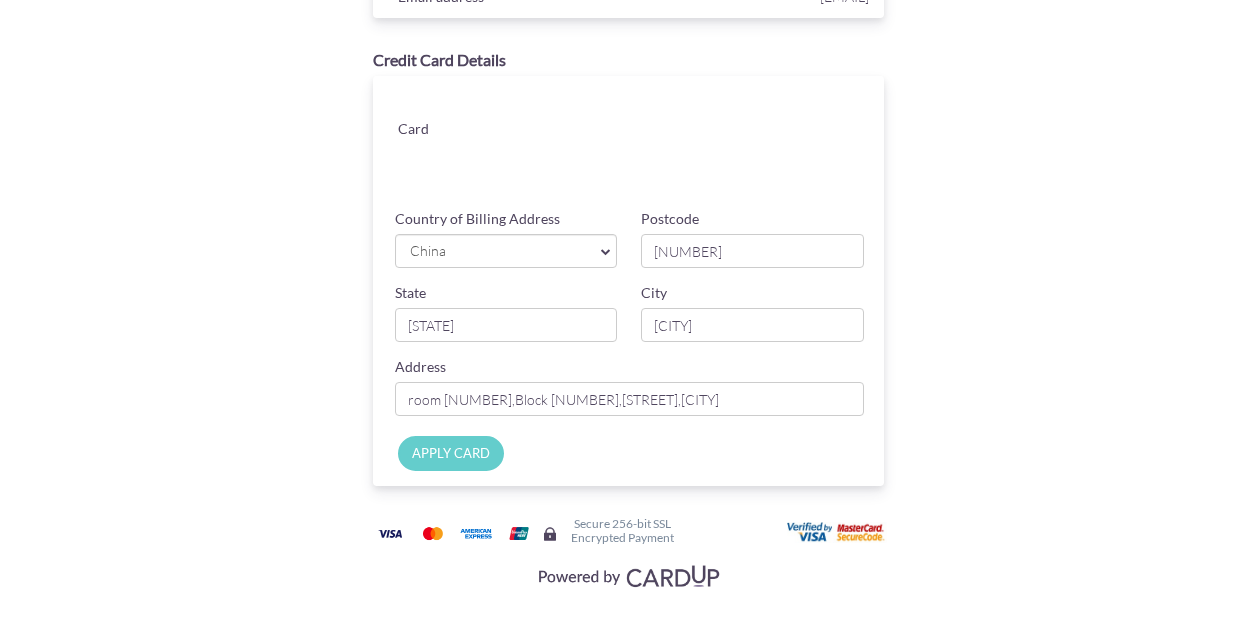 click on "Payment Details
Amount
SGD 847.78
Payment Reference
SG-024-IN25-3763
Email address
276510286@qq.com" at bounding box center [629, 223] 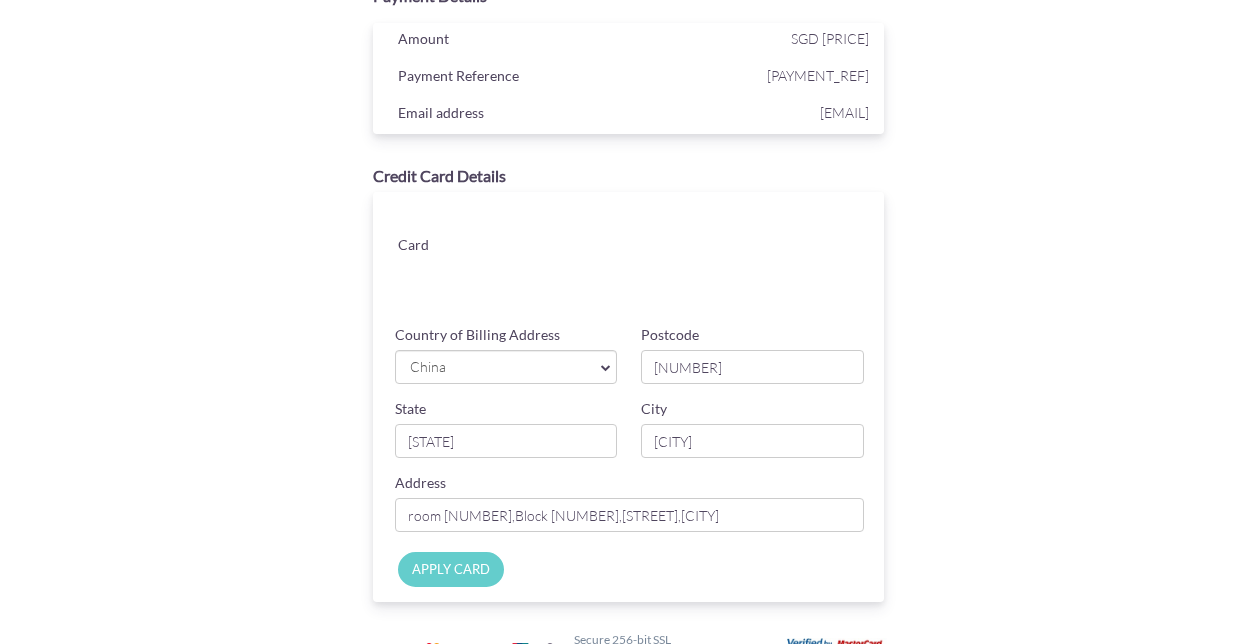 scroll, scrollTop: 324, scrollLeft: 0, axis: vertical 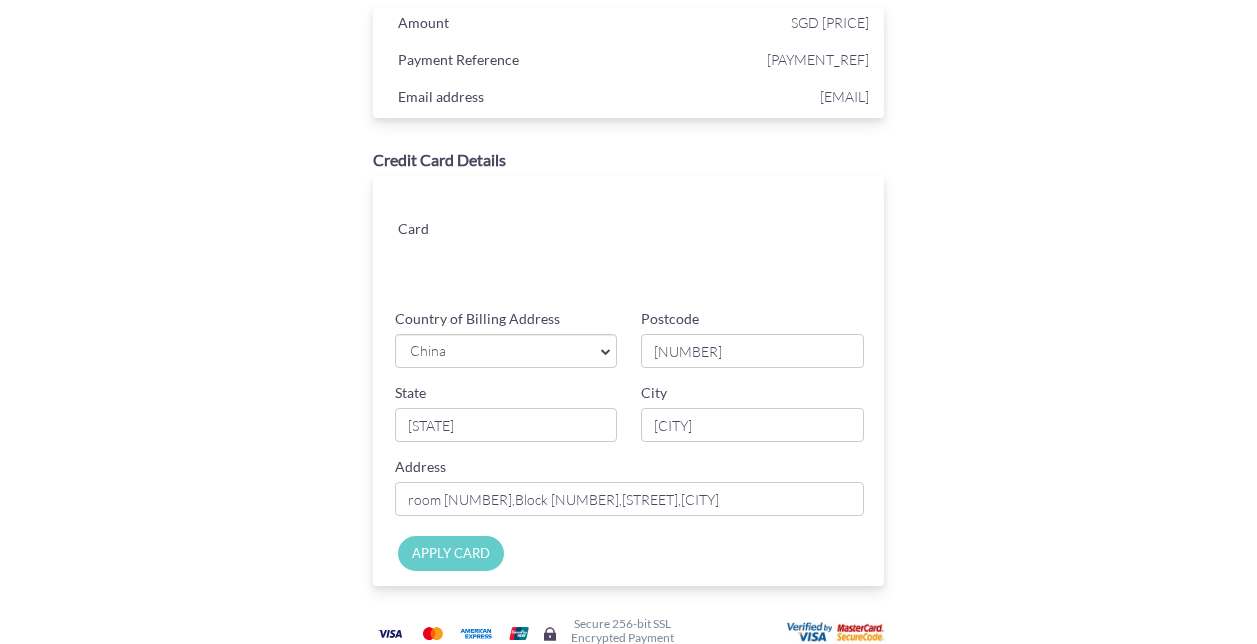 click on "APPLY CARD" at bounding box center (451, 553) 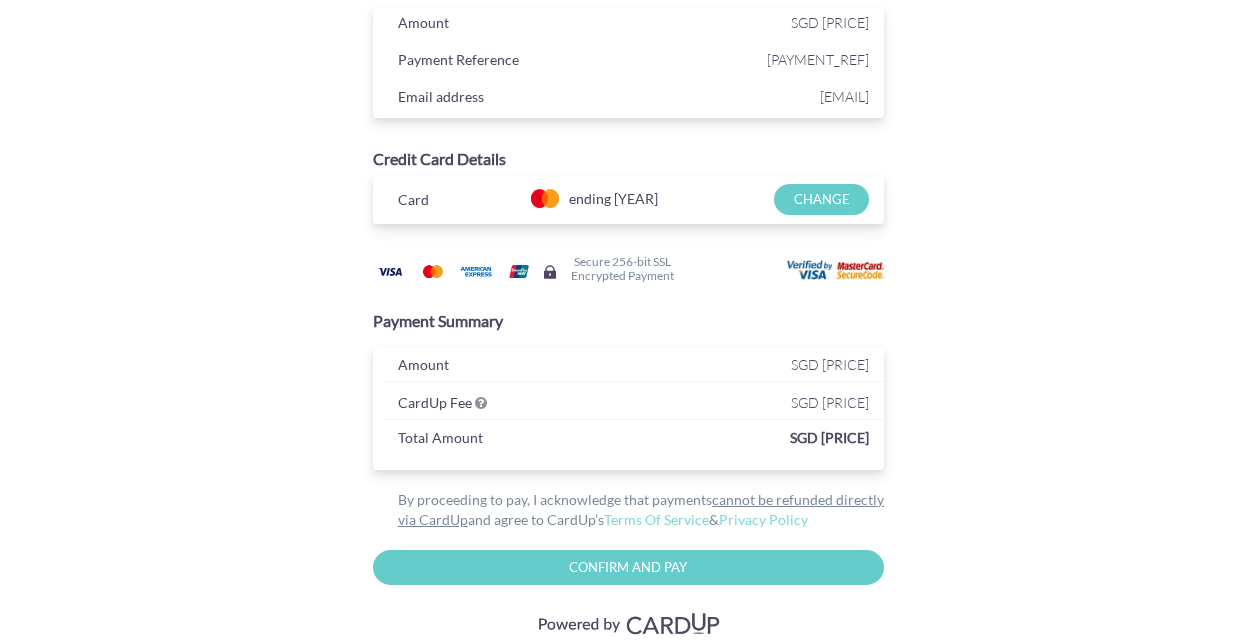 scroll, scrollTop: 98, scrollLeft: 0, axis: vertical 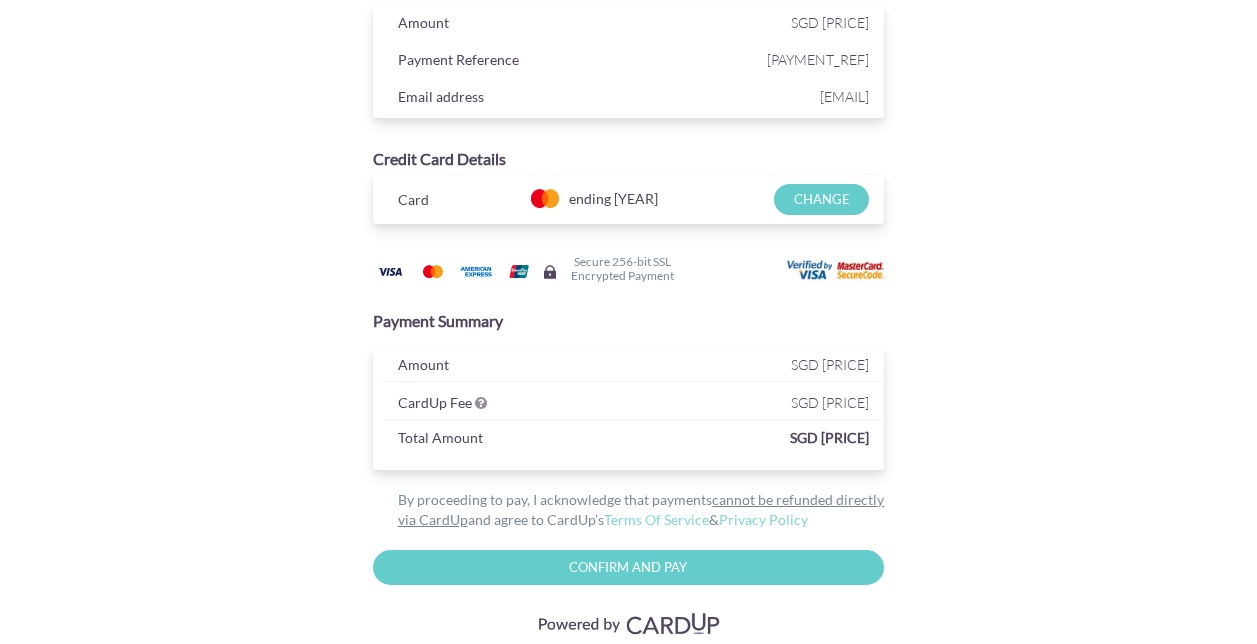 click on "Confirm and Pay" at bounding box center [629, 567] 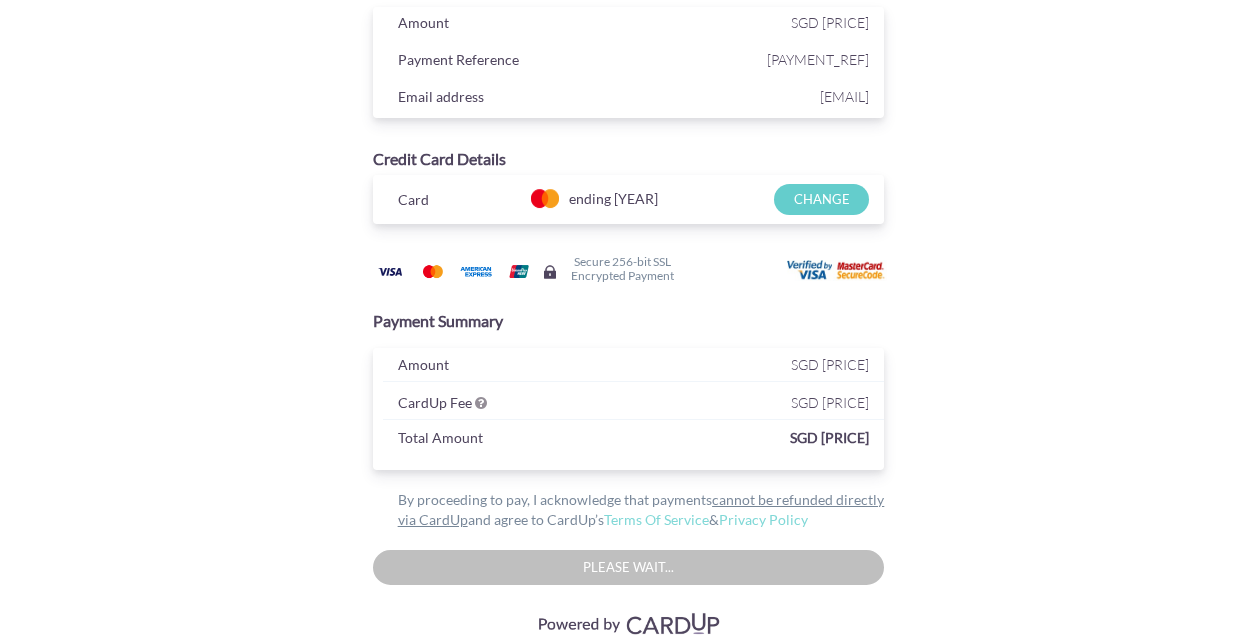 type on "Please wait..." 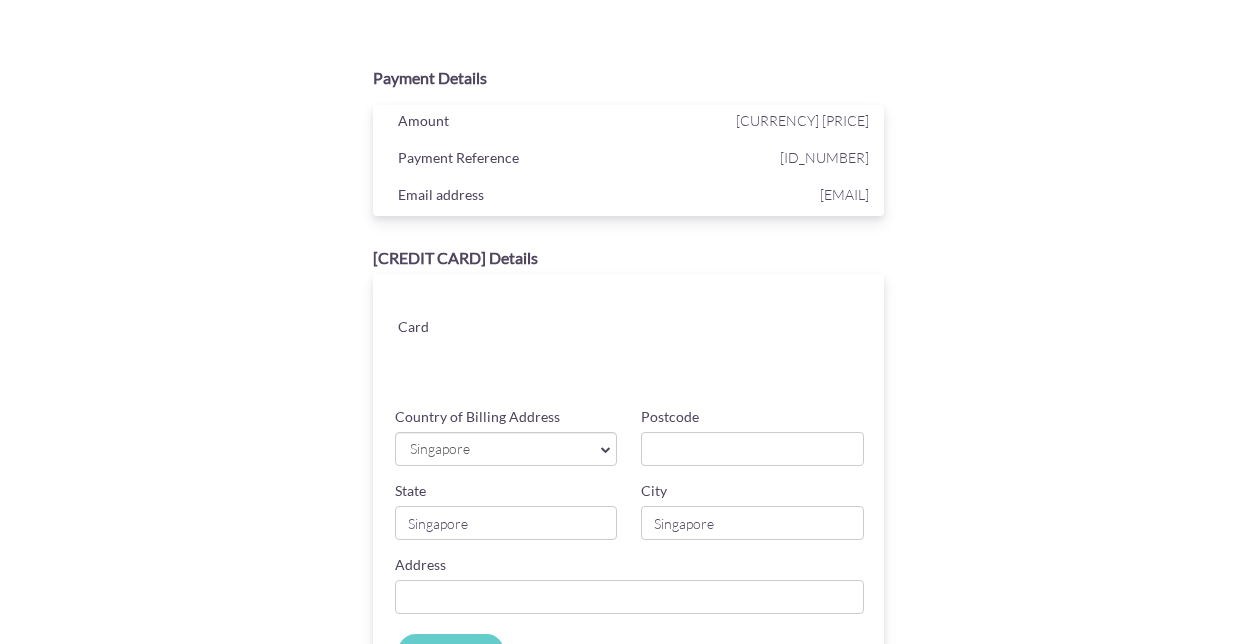 scroll, scrollTop: 100, scrollLeft: 0, axis: vertical 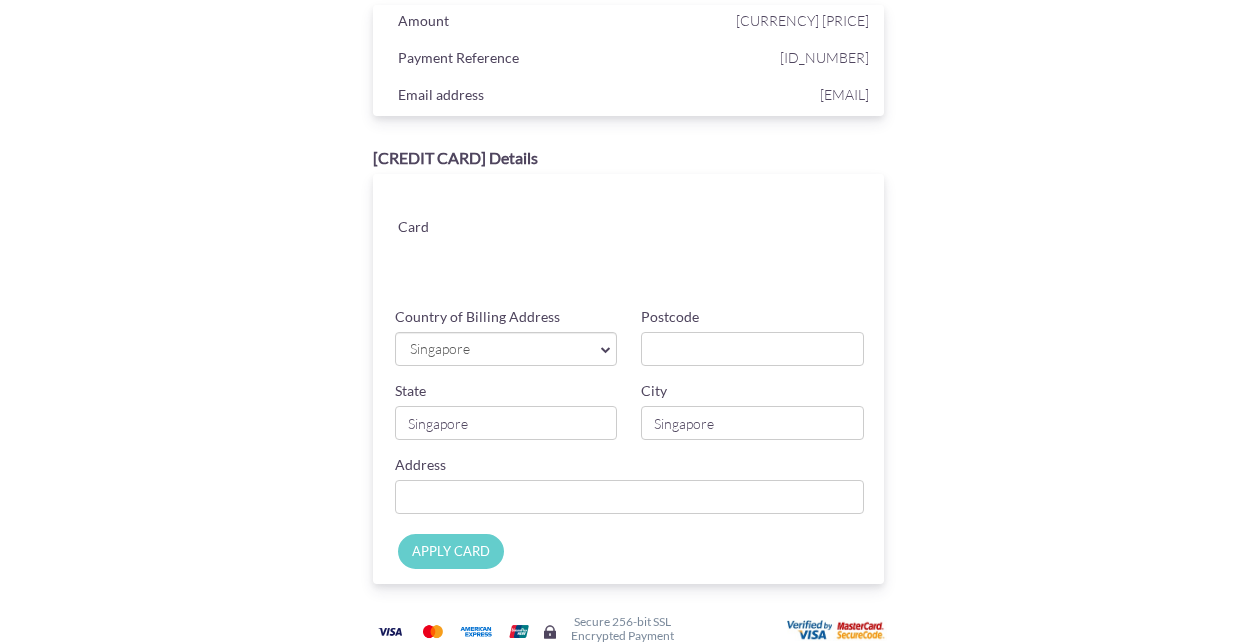 click on "Country of Billing Address
[COUNTRY]
Afghanistan
Aland Islands
Albania
Algeria
American Samoa
Andorra
Angola
Anguilla
Antarctica
Antigua and Barbuda
Argentina
Armenia
Aruba
Australia
Belize" at bounding box center (506, 336) 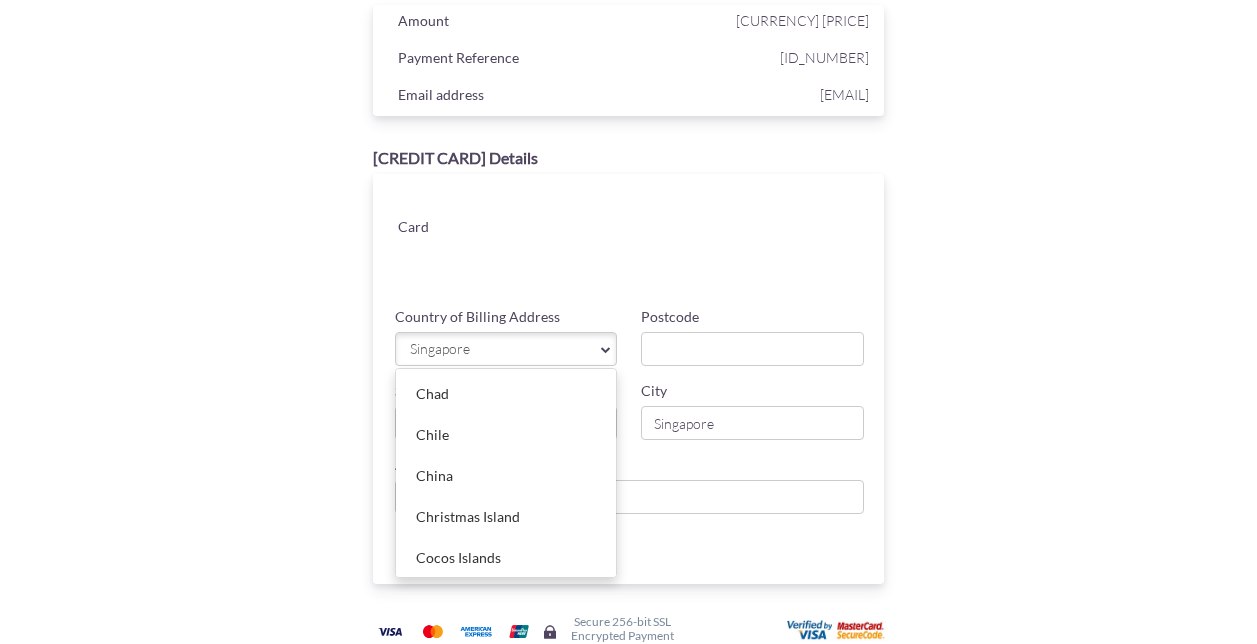 scroll, scrollTop: 1900, scrollLeft: 0, axis: vertical 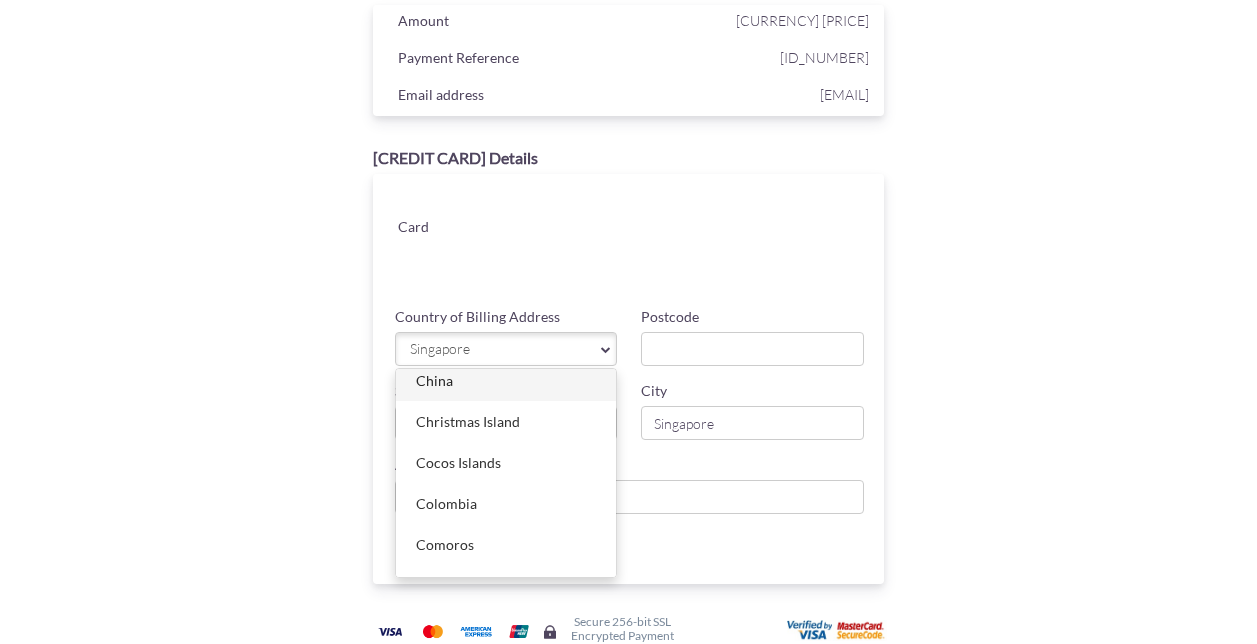 click on "China" at bounding box center [506, 381] 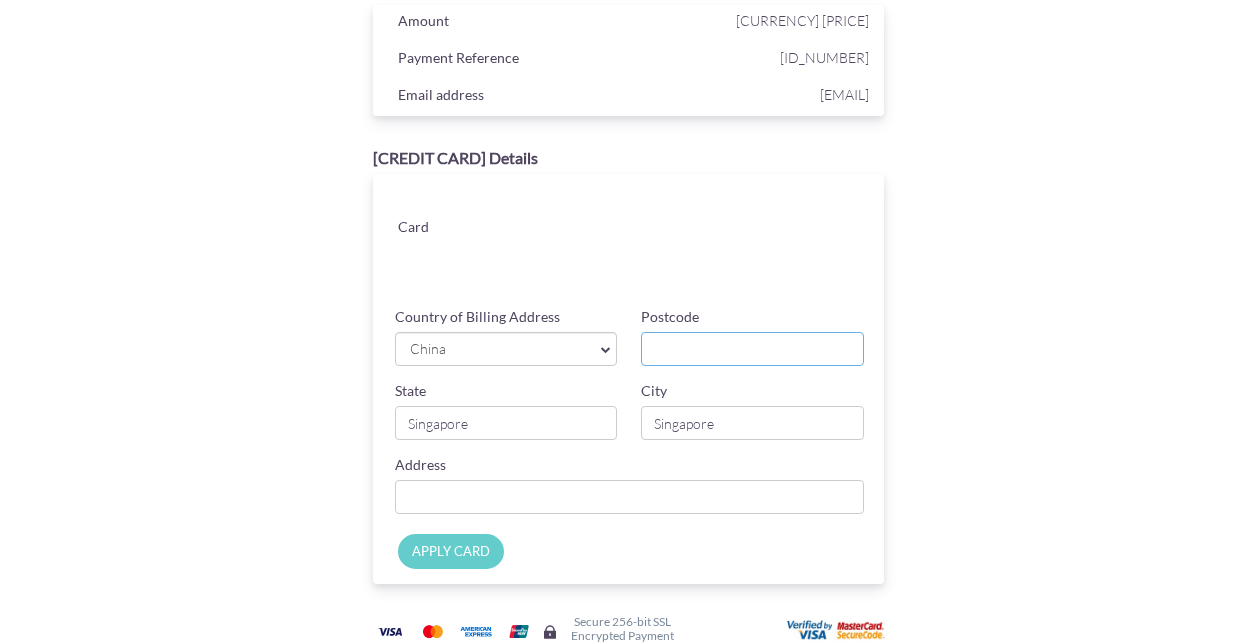 click on "Postcode" at bounding box center (752, 349) 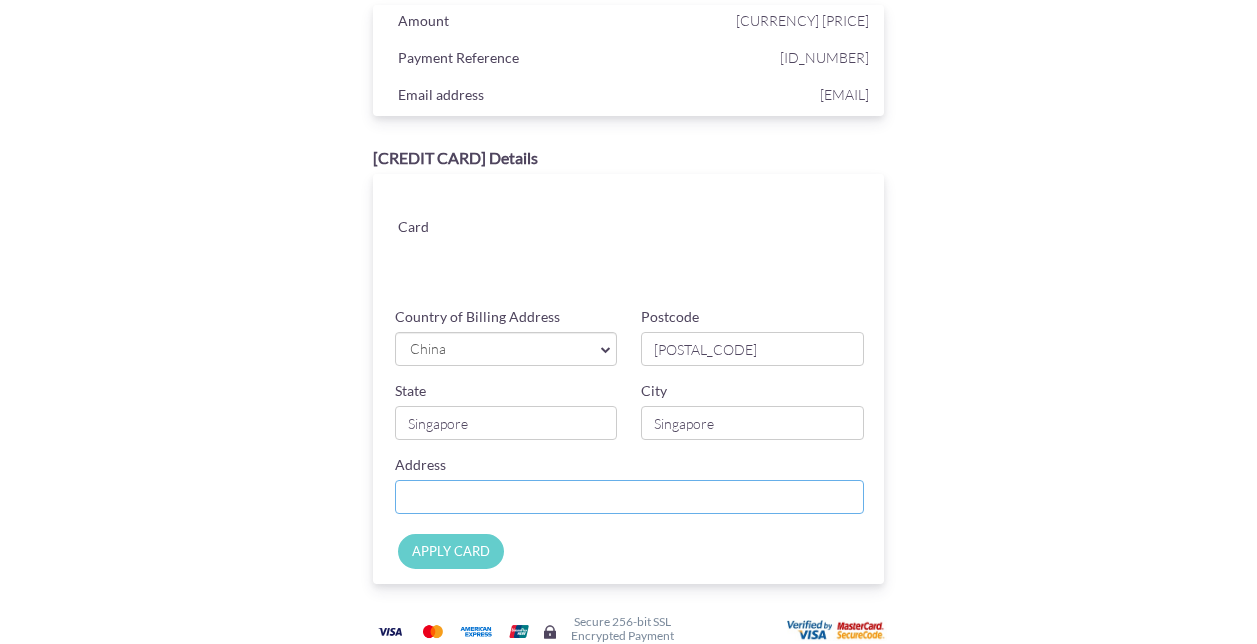 type on "room [NUMBER],Block [NUMBER],[CITY],[DISTRICT]," 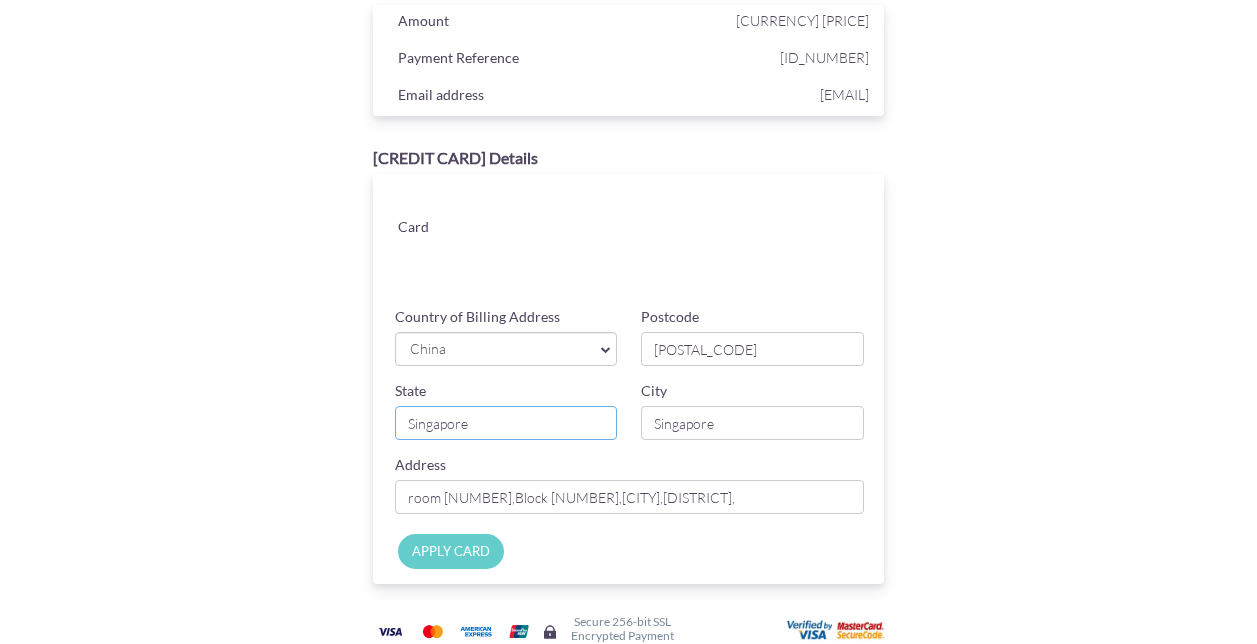 click on "Singapore" at bounding box center [506, 423] 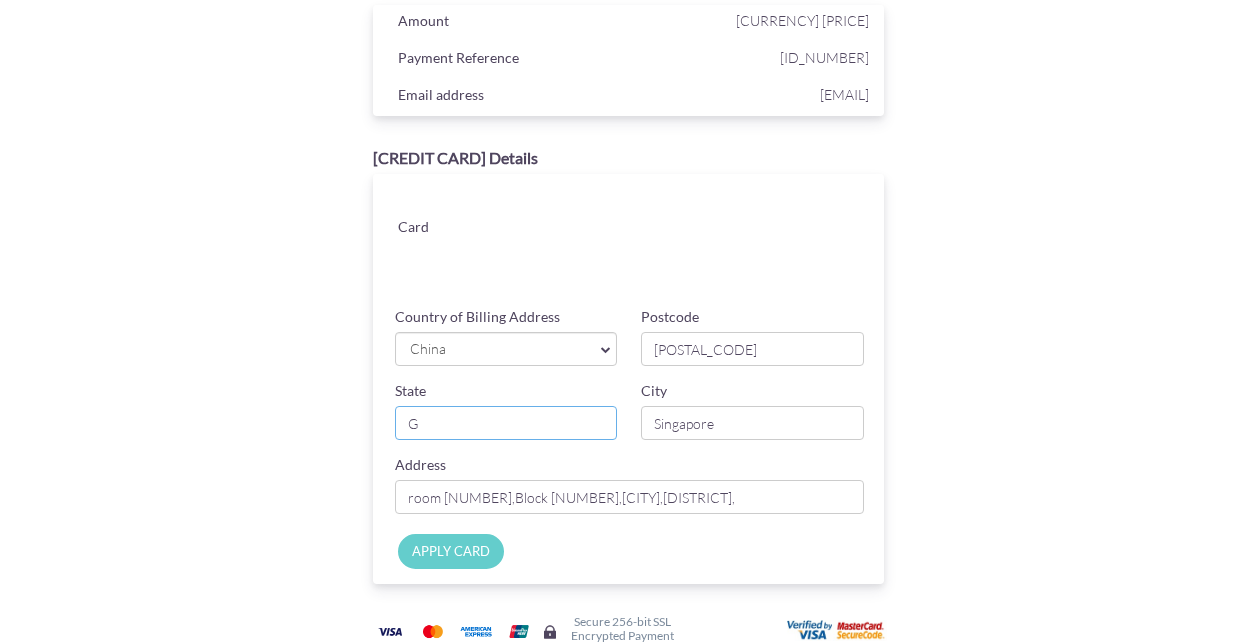 type on "[STATE]" 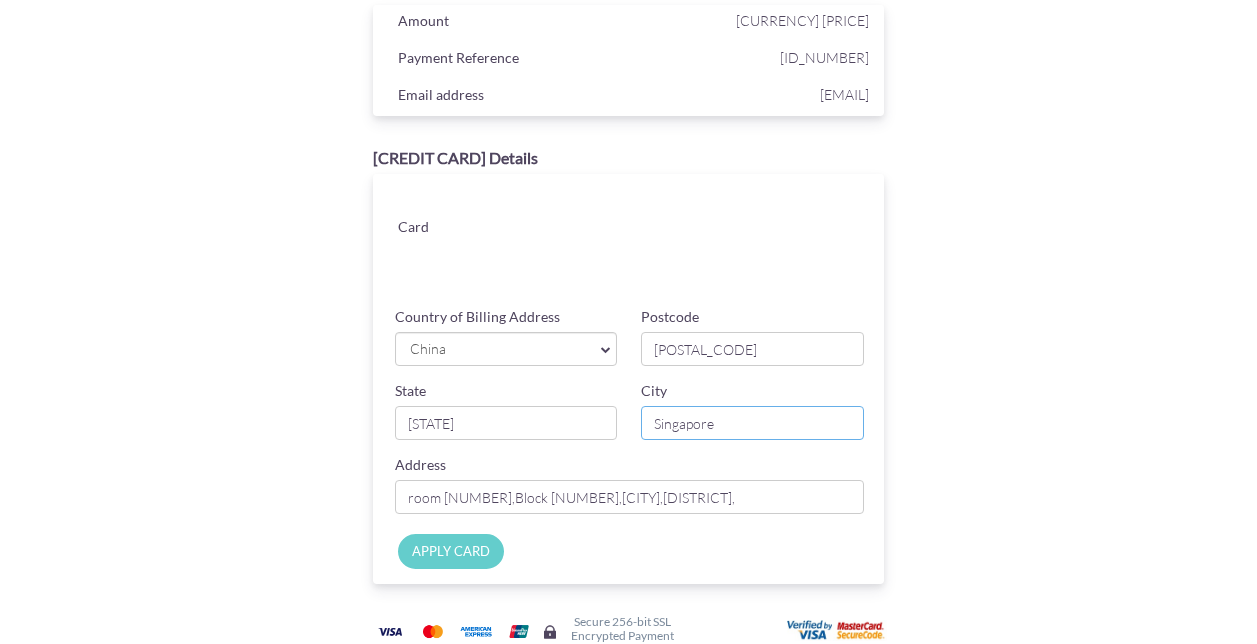 click on "Singapore" at bounding box center [752, 423] 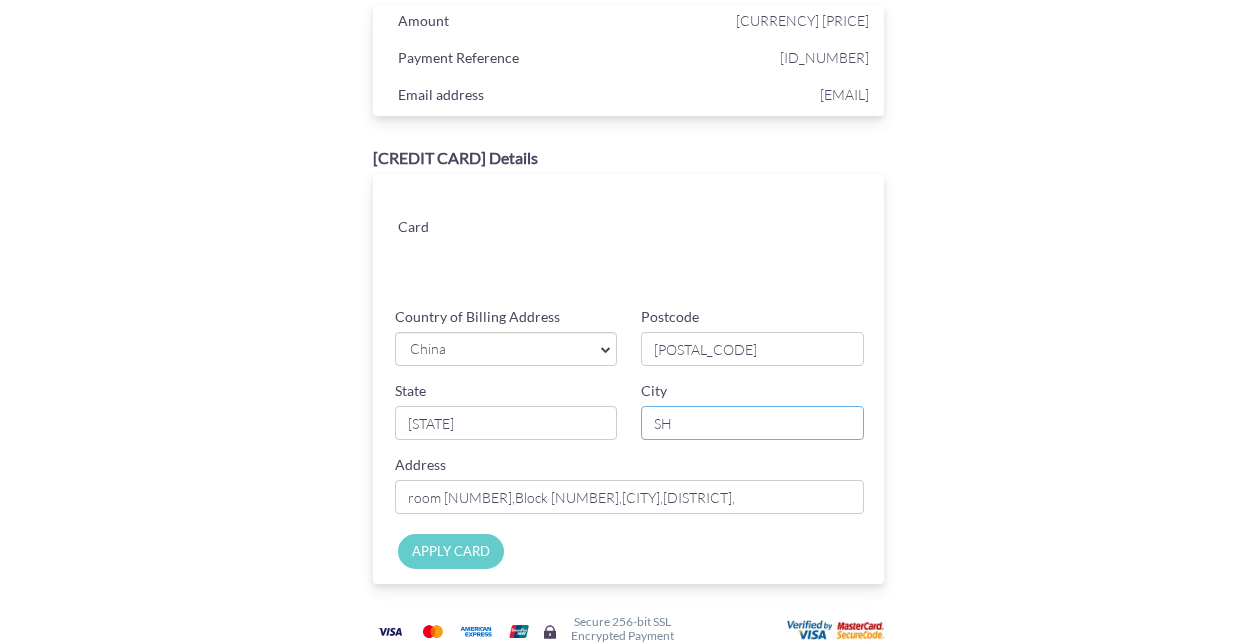 type on "[CITY]" 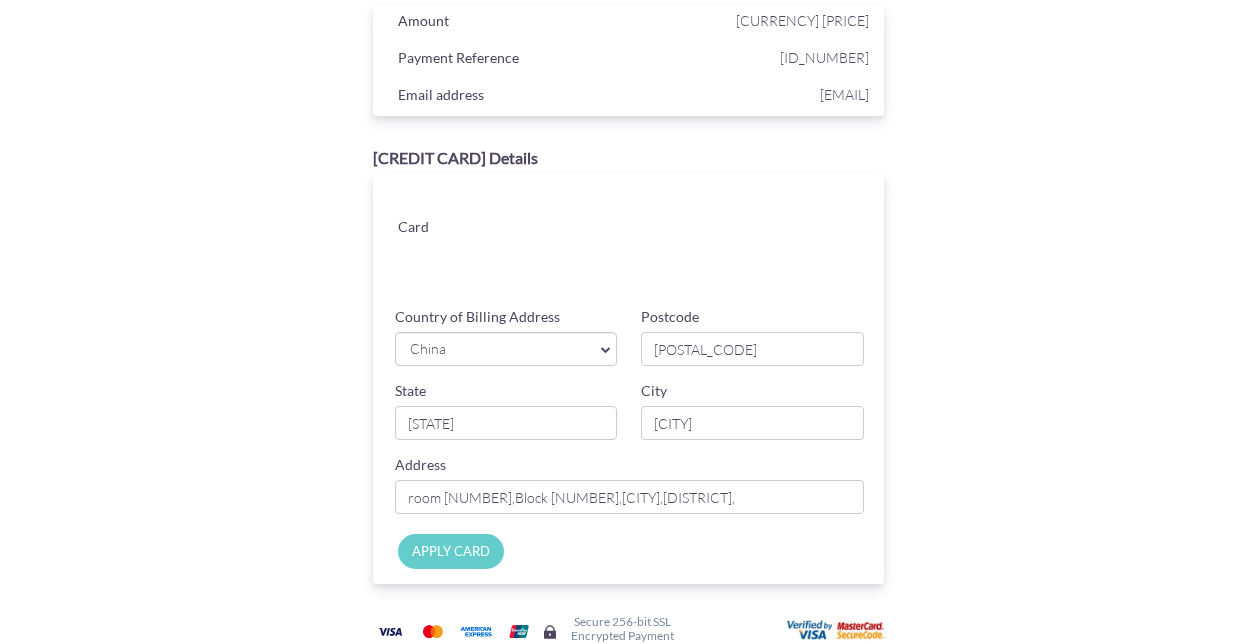click on "APPLY CARD" at bounding box center [451, 551] 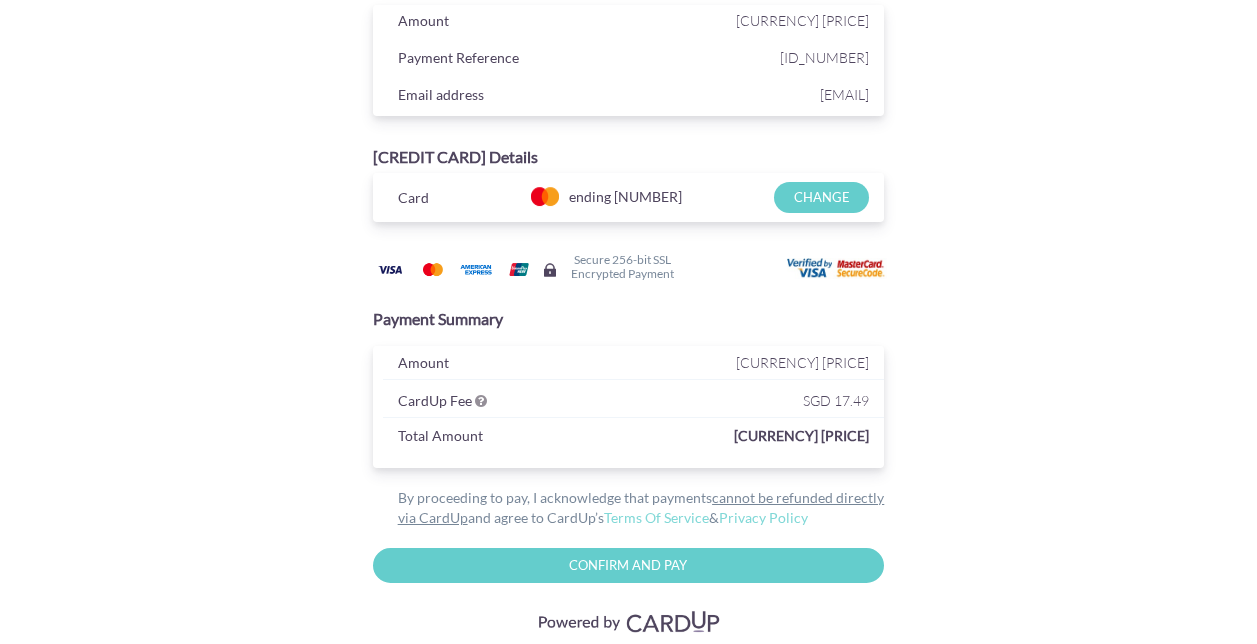 click on "Confirm and Pay" at bounding box center (629, 565) 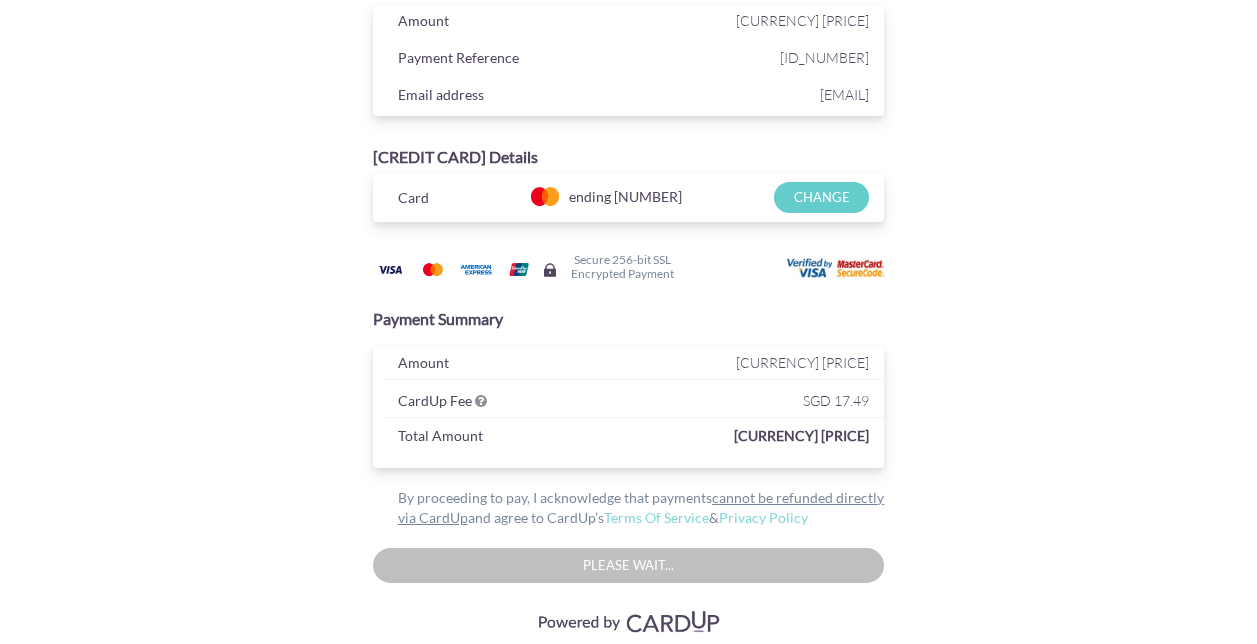 type on "Please wait..." 